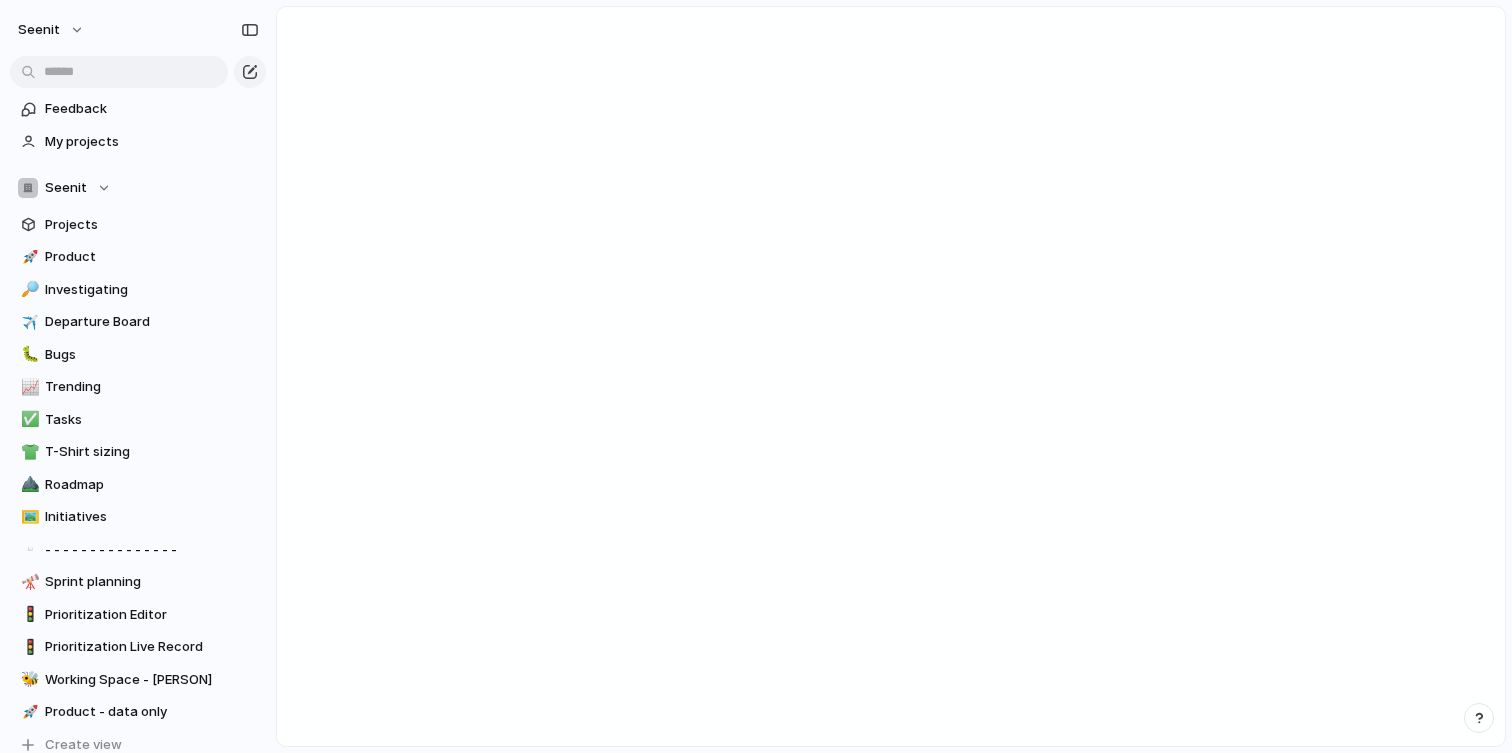 scroll, scrollTop: 0, scrollLeft: 0, axis: both 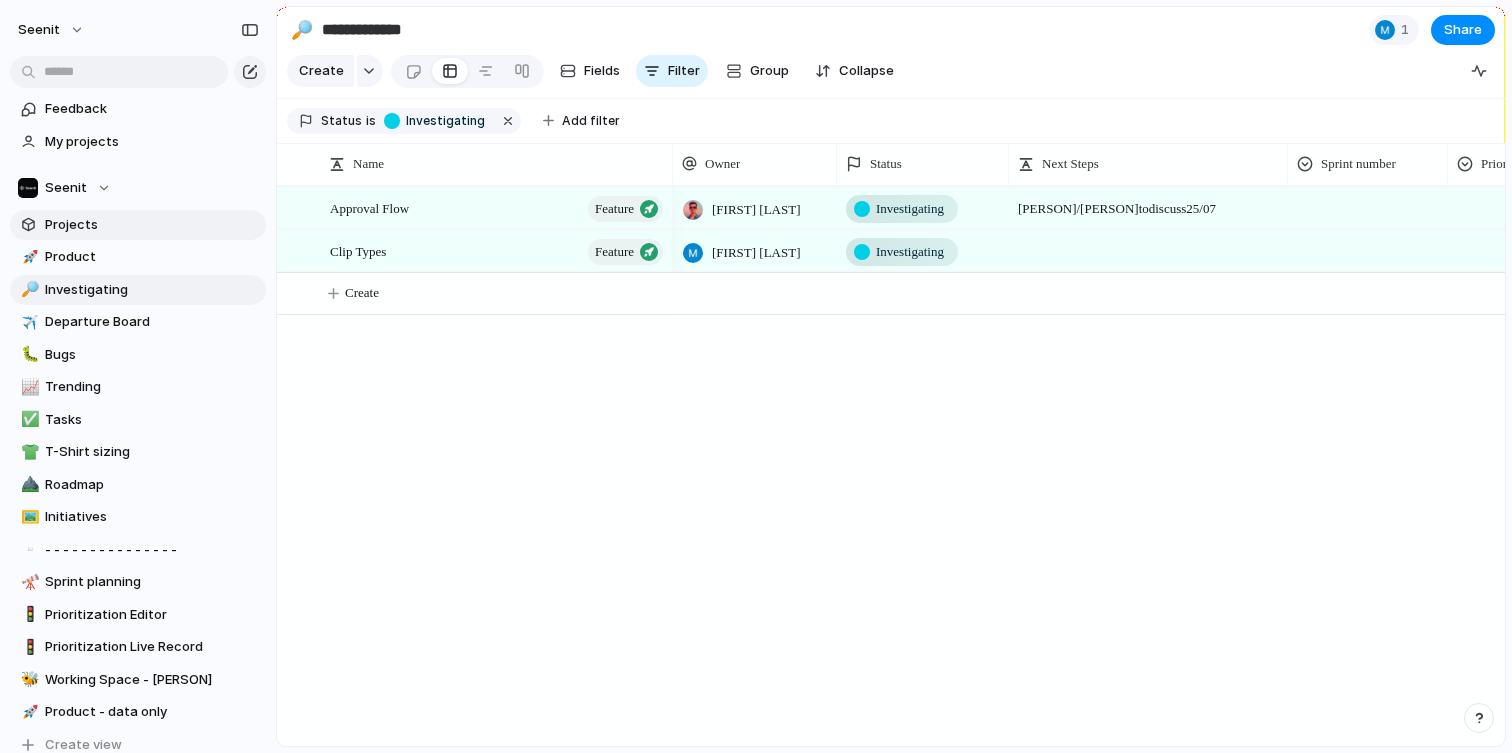 click on "Projects" at bounding box center [152, 225] 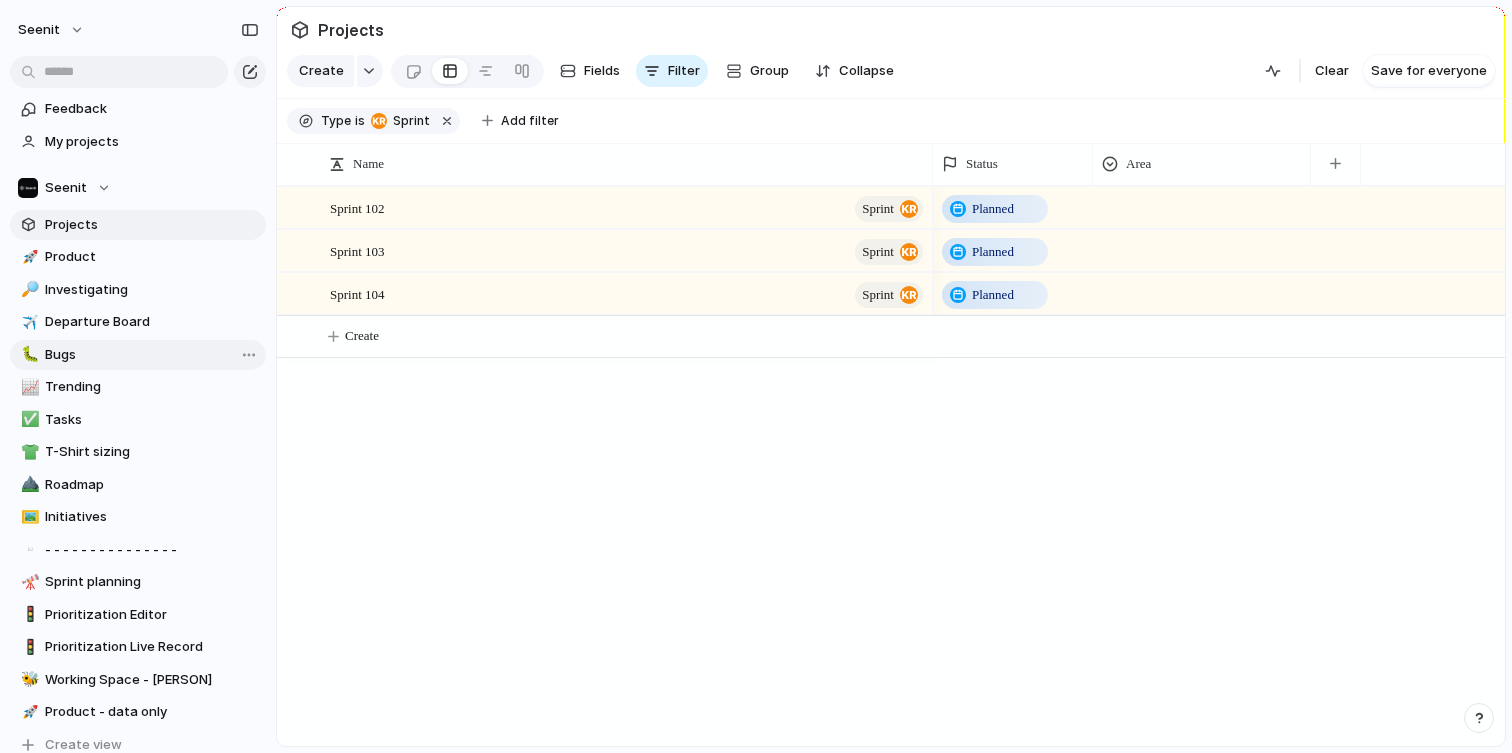 click on "🐛 Bugs" at bounding box center (138, 355) 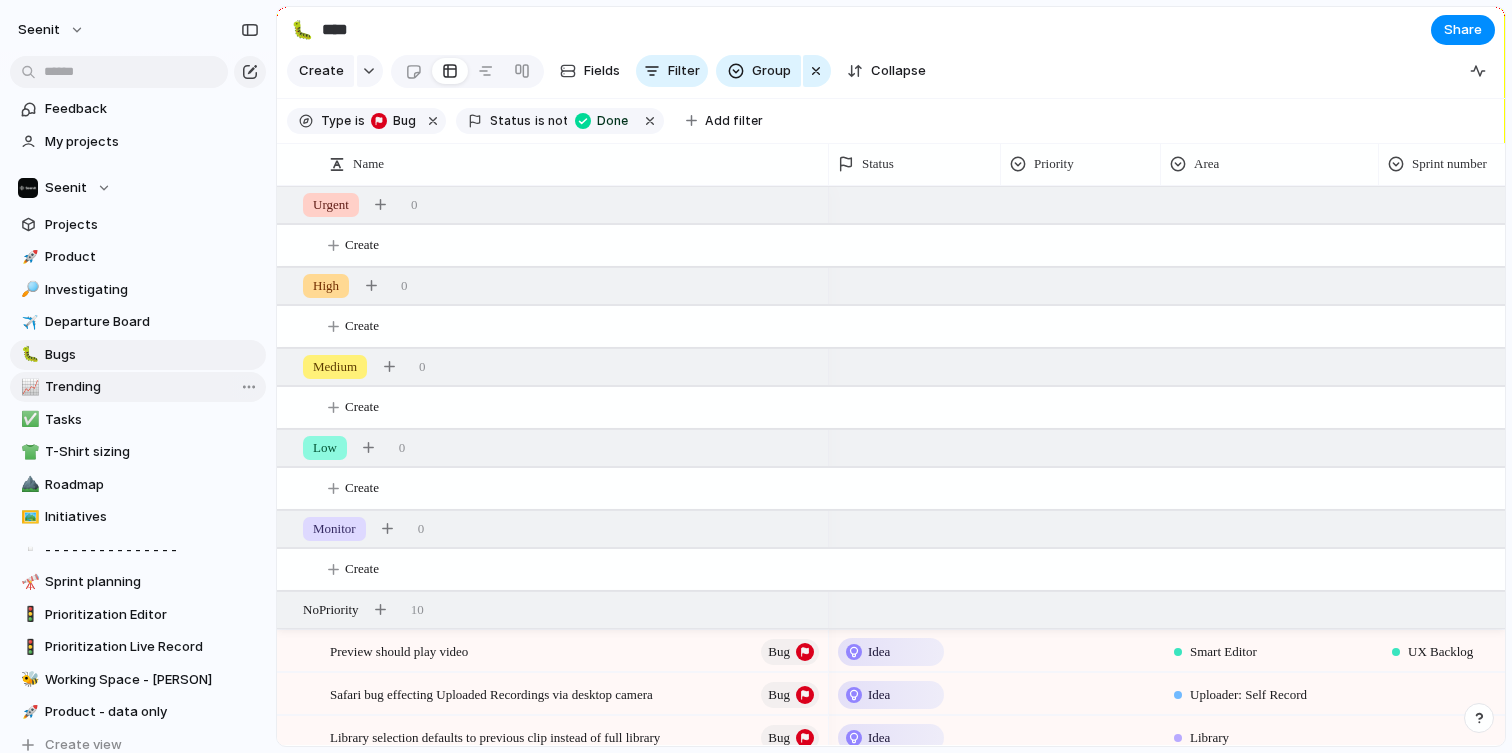 click on "Trending" at bounding box center (152, 387) 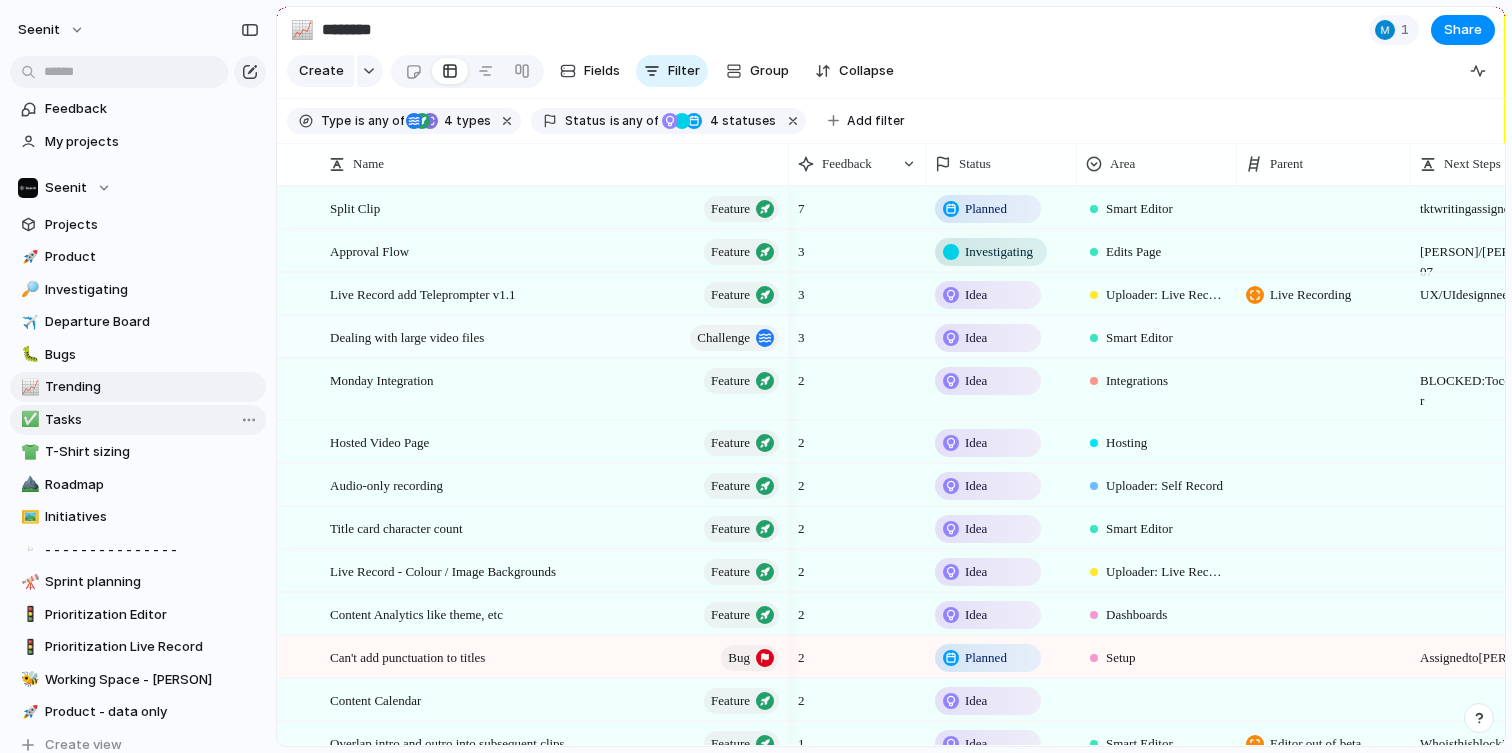 click on "Tasks" at bounding box center [152, 420] 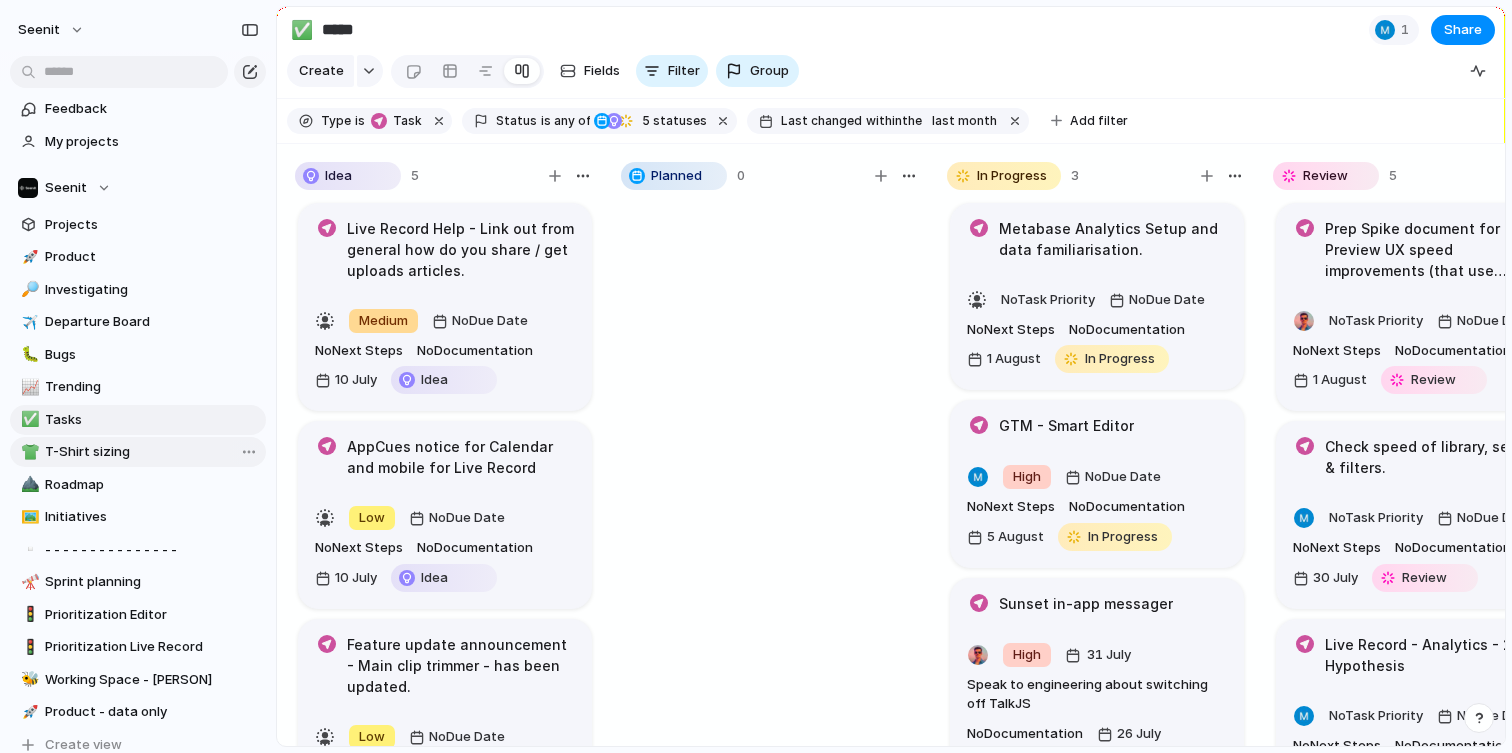 click on "T-Shirt sizing" at bounding box center (152, 452) 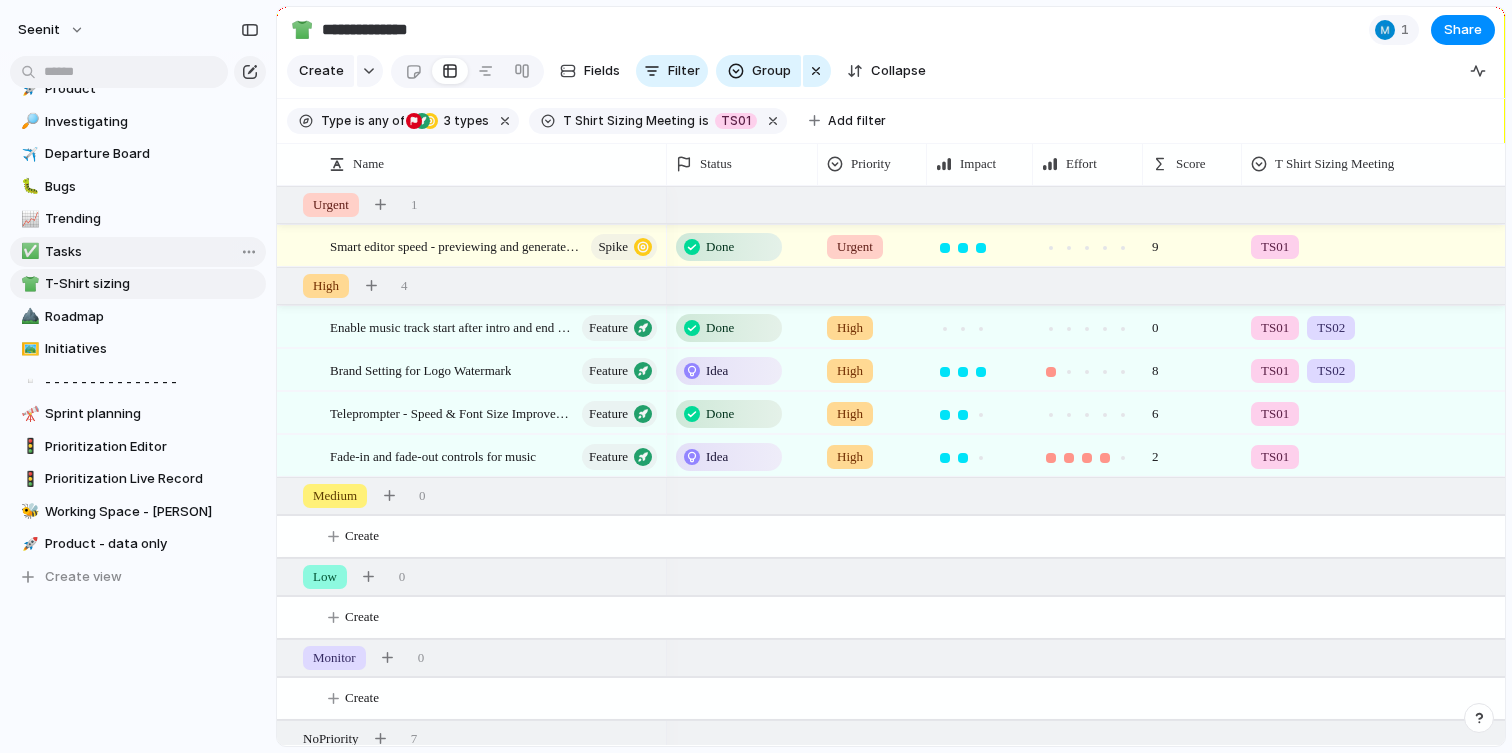 scroll, scrollTop: 0, scrollLeft: 0, axis: both 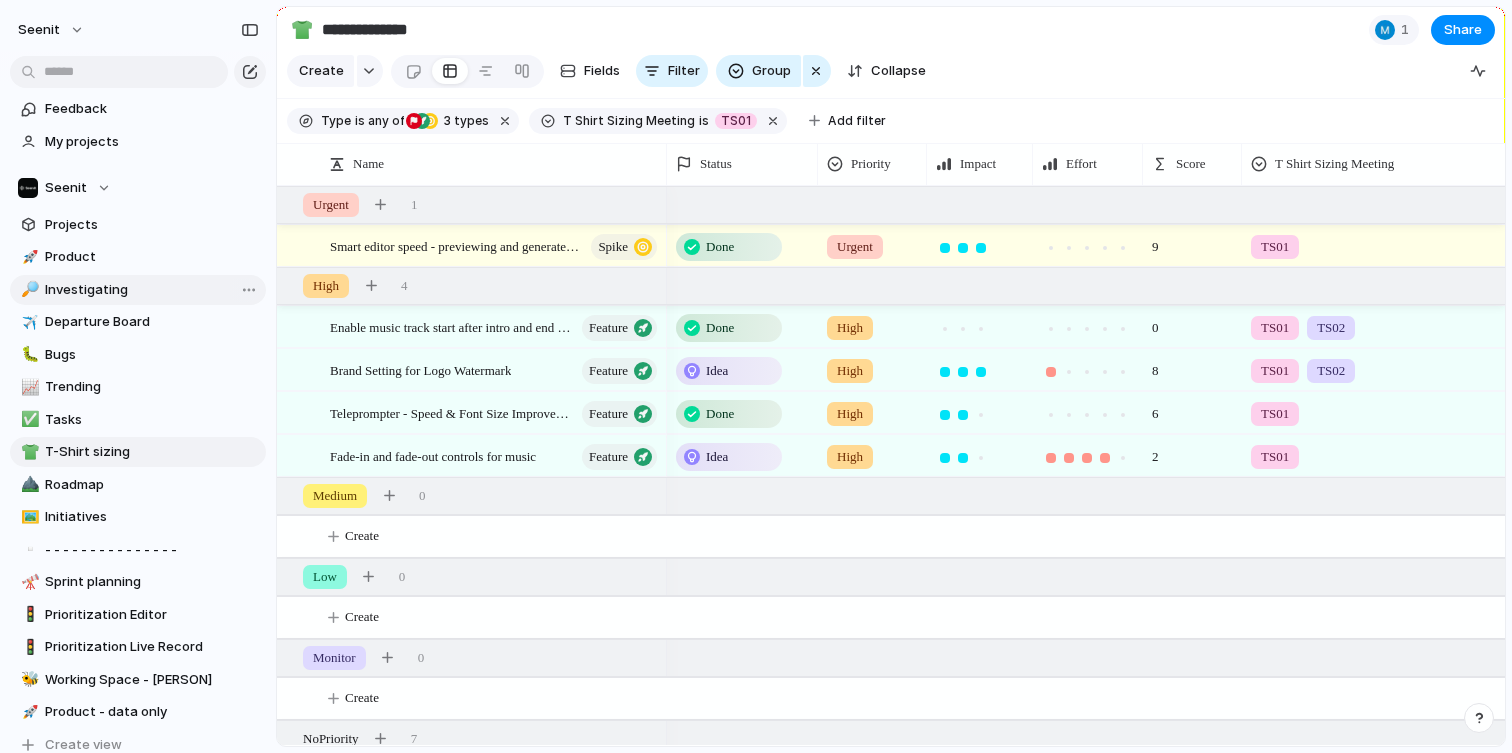 click on "Investigating" at bounding box center (152, 290) 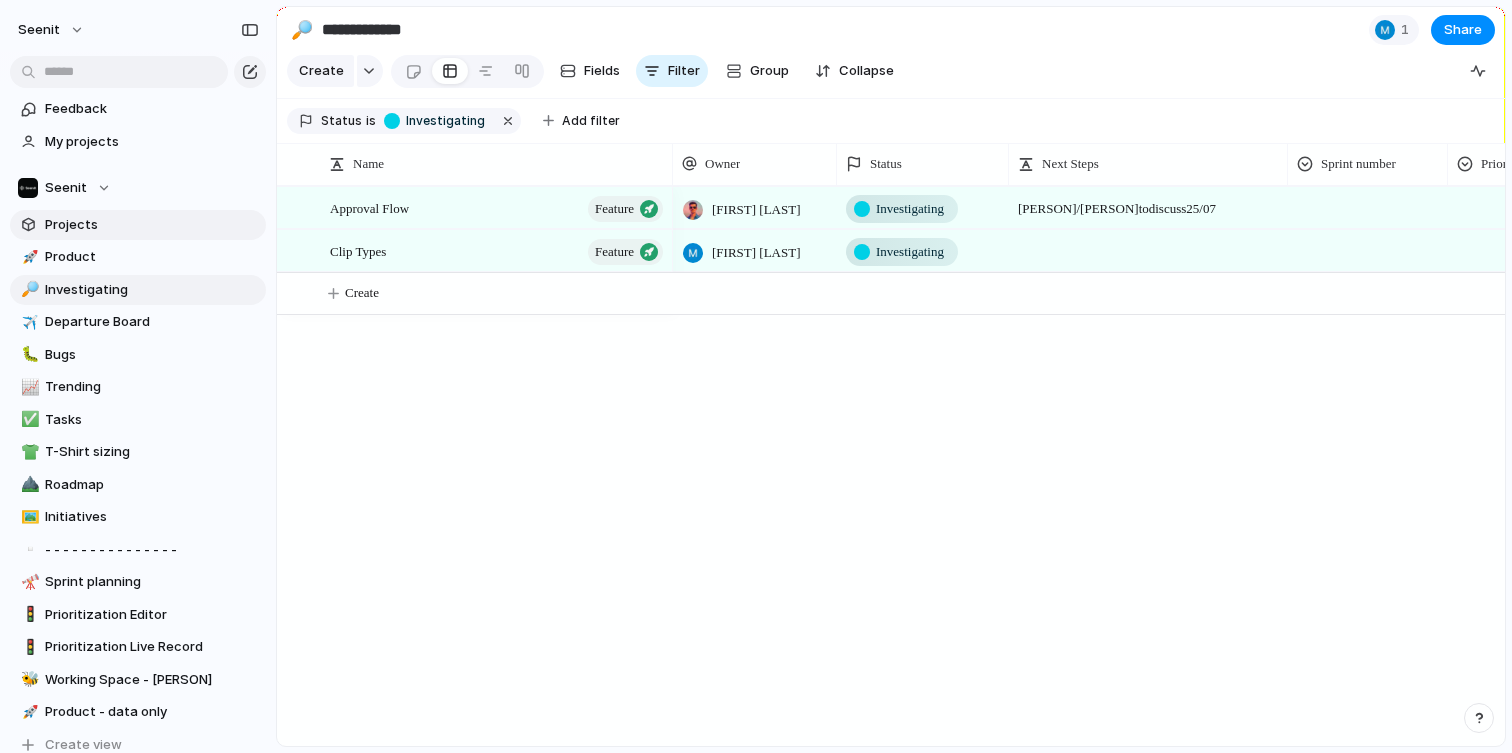 click on "Projects" at bounding box center (152, 225) 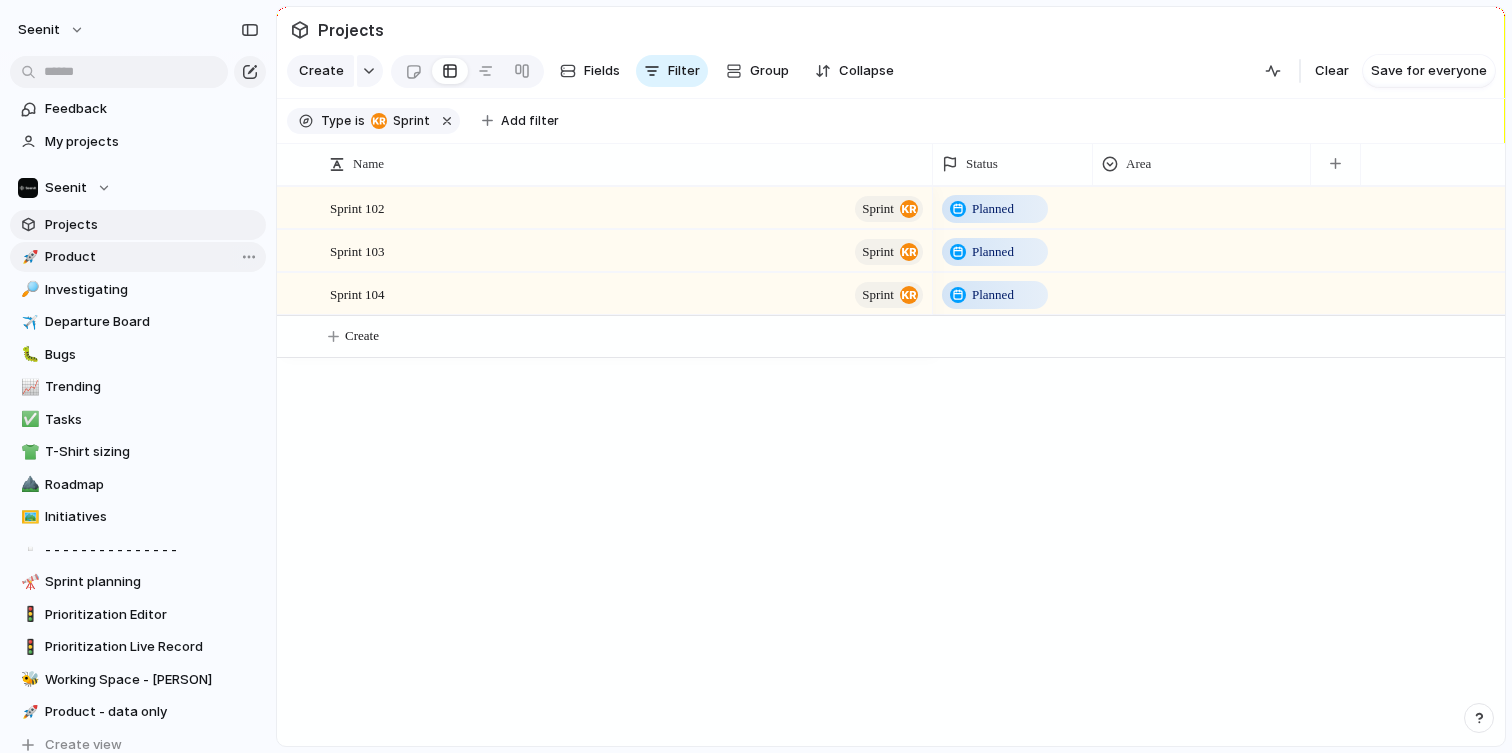 click on "Product" at bounding box center (152, 257) 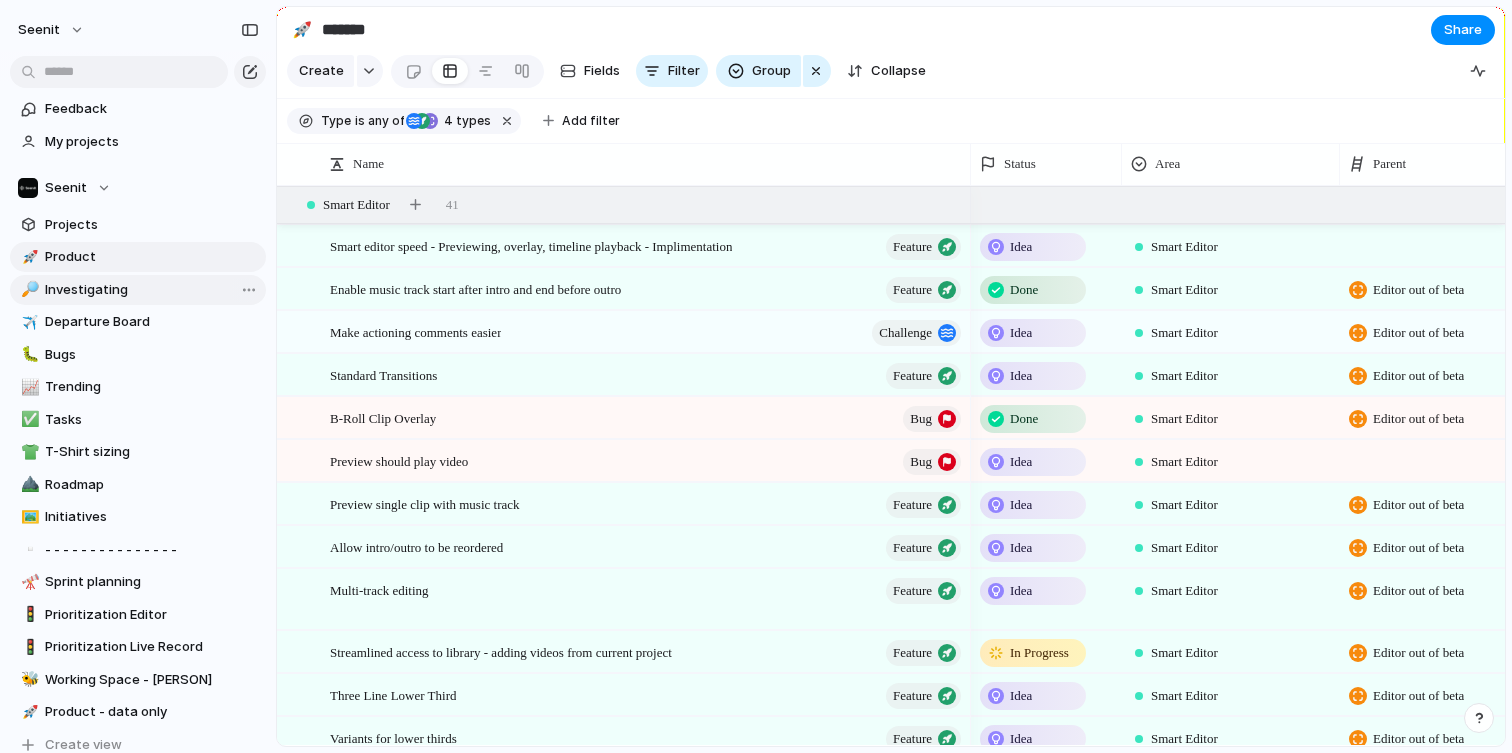 click on "Investigating" at bounding box center (152, 290) 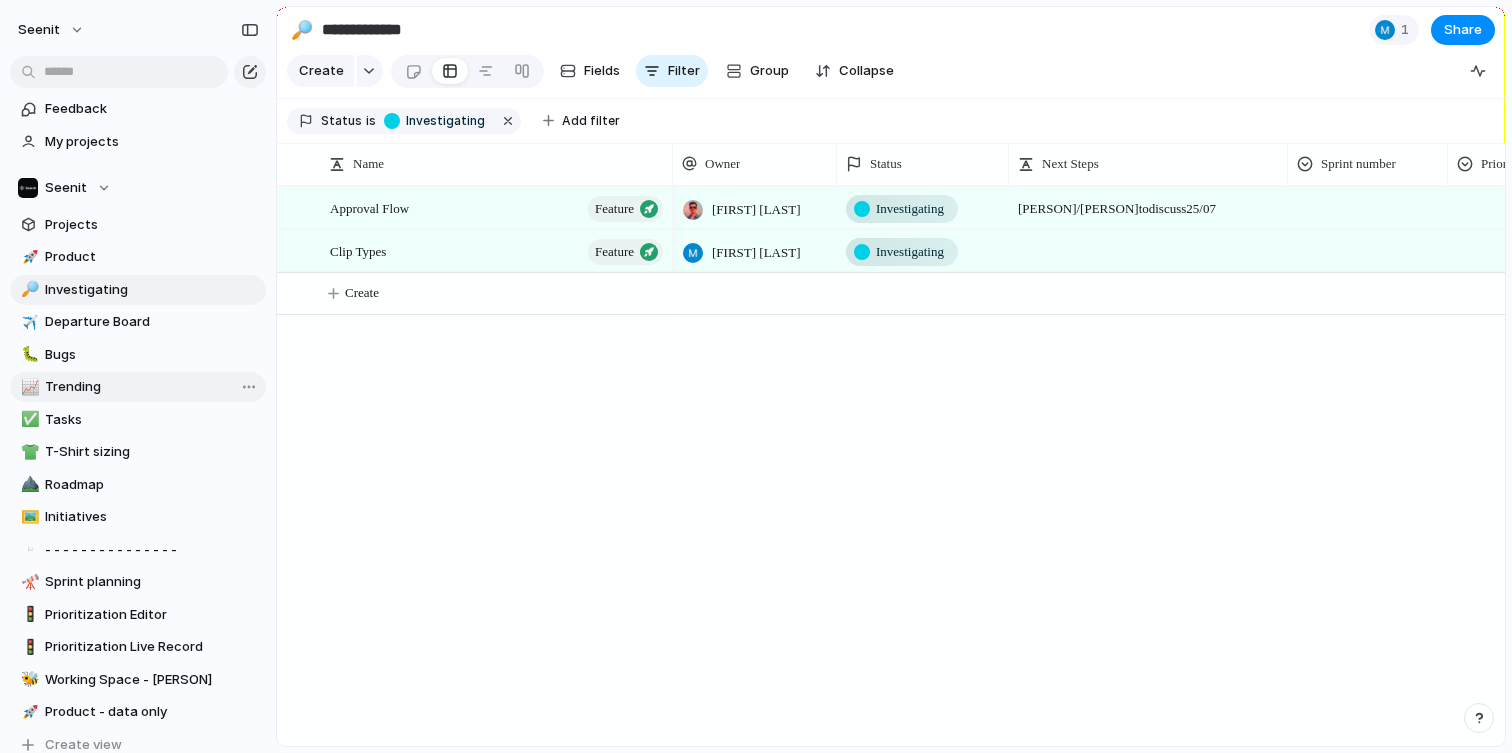 click on "Trending" at bounding box center [152, 387] 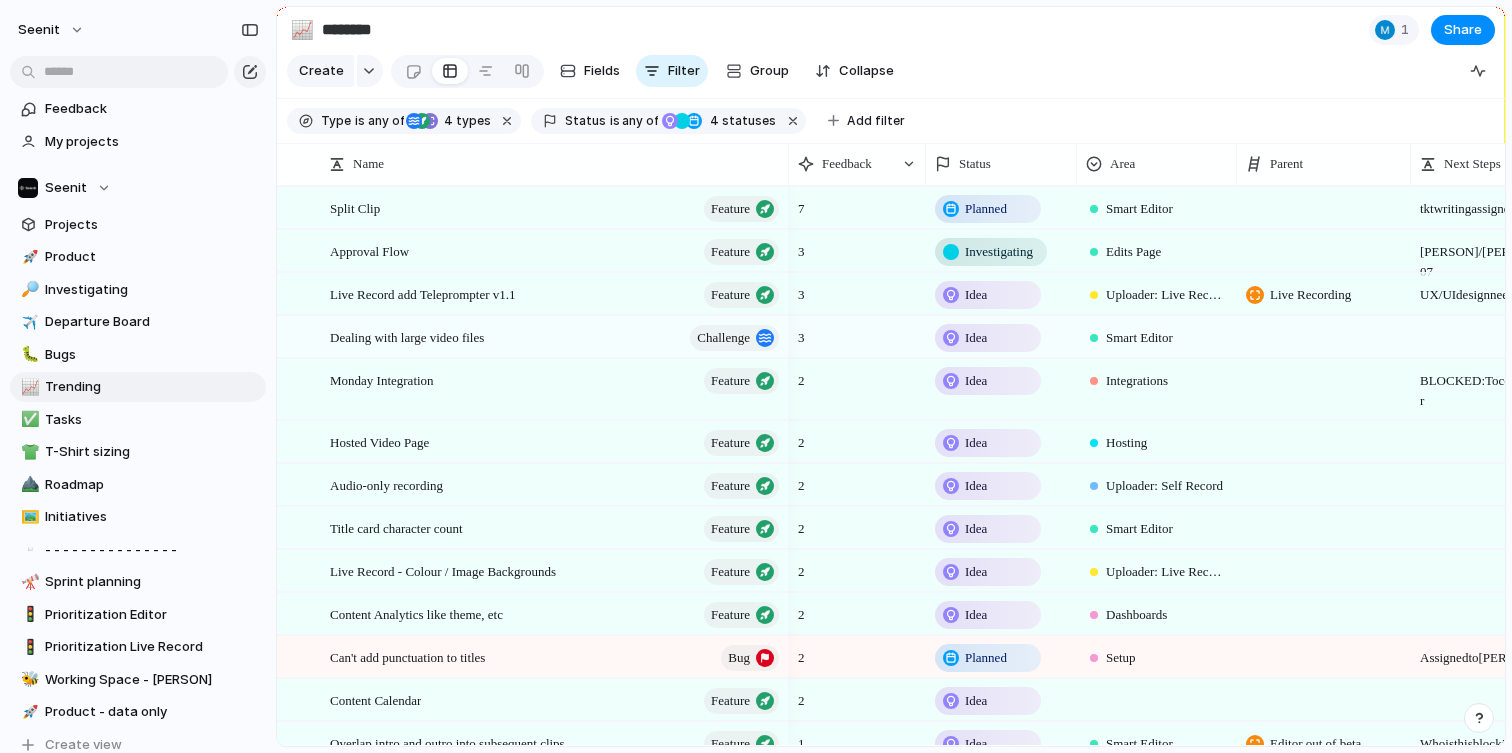 scroll, scrollTop: 727, scrollLeft: 0, axis: vertical 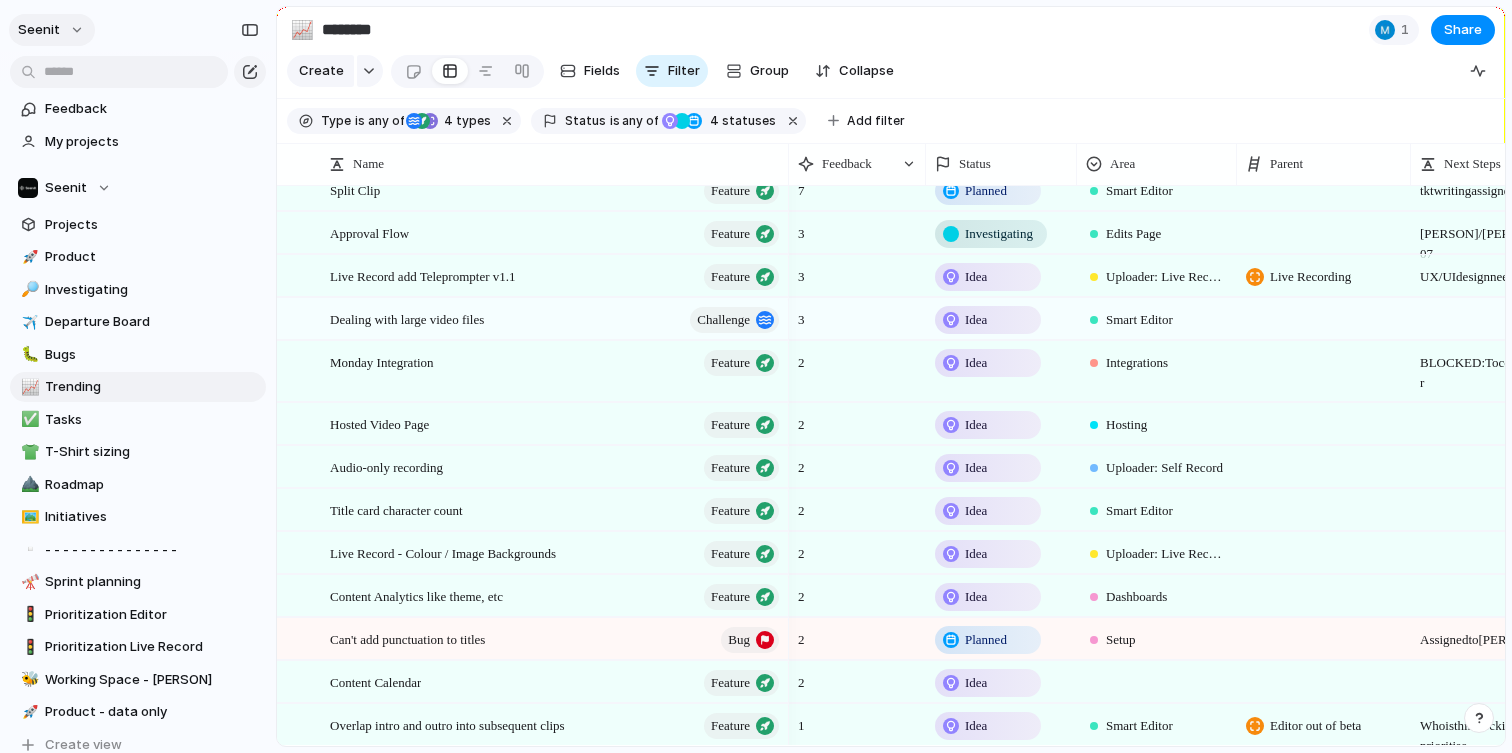 click on "Seenit" at bounding box center [52, 30] 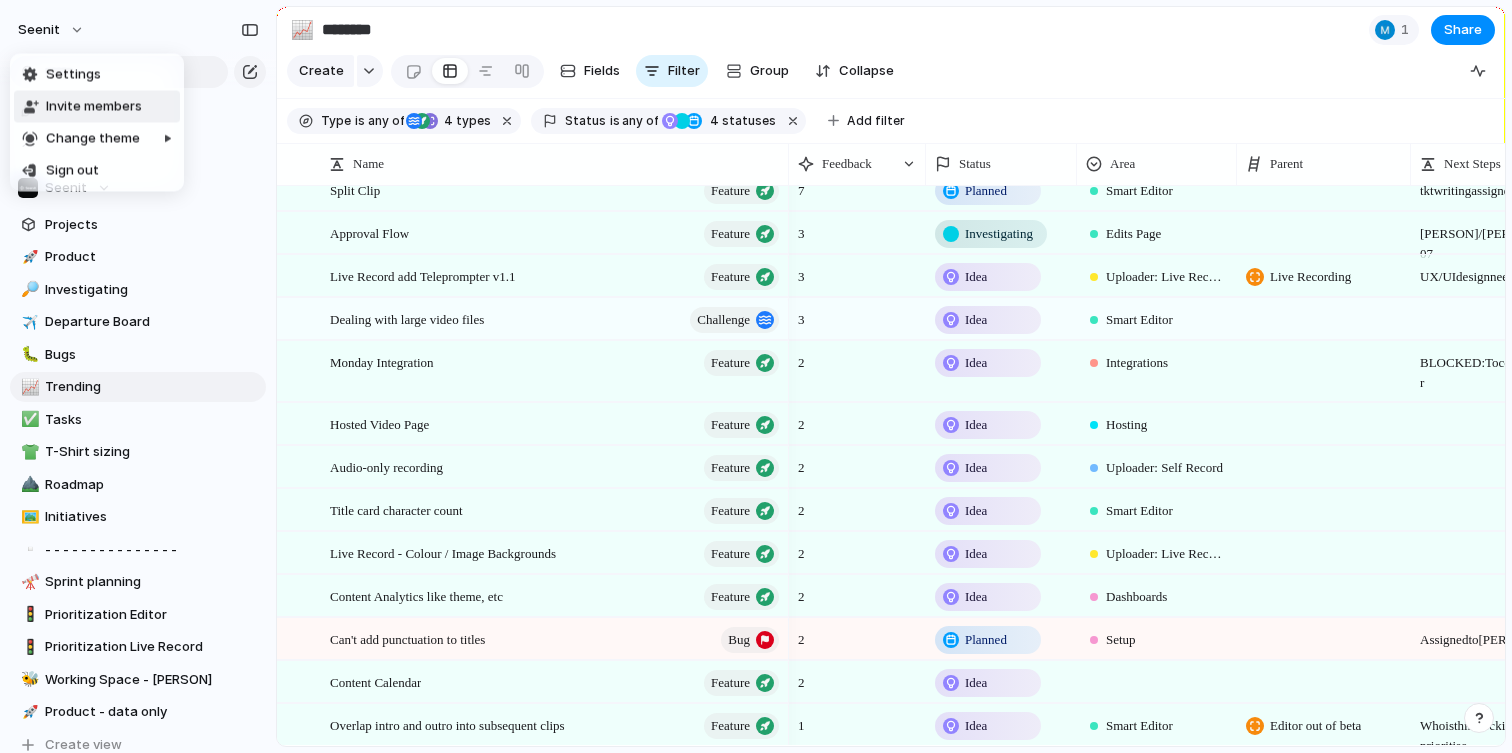 click on "Settings   Invite members   Change theme   Sign out" at bounding box center [756, 376] 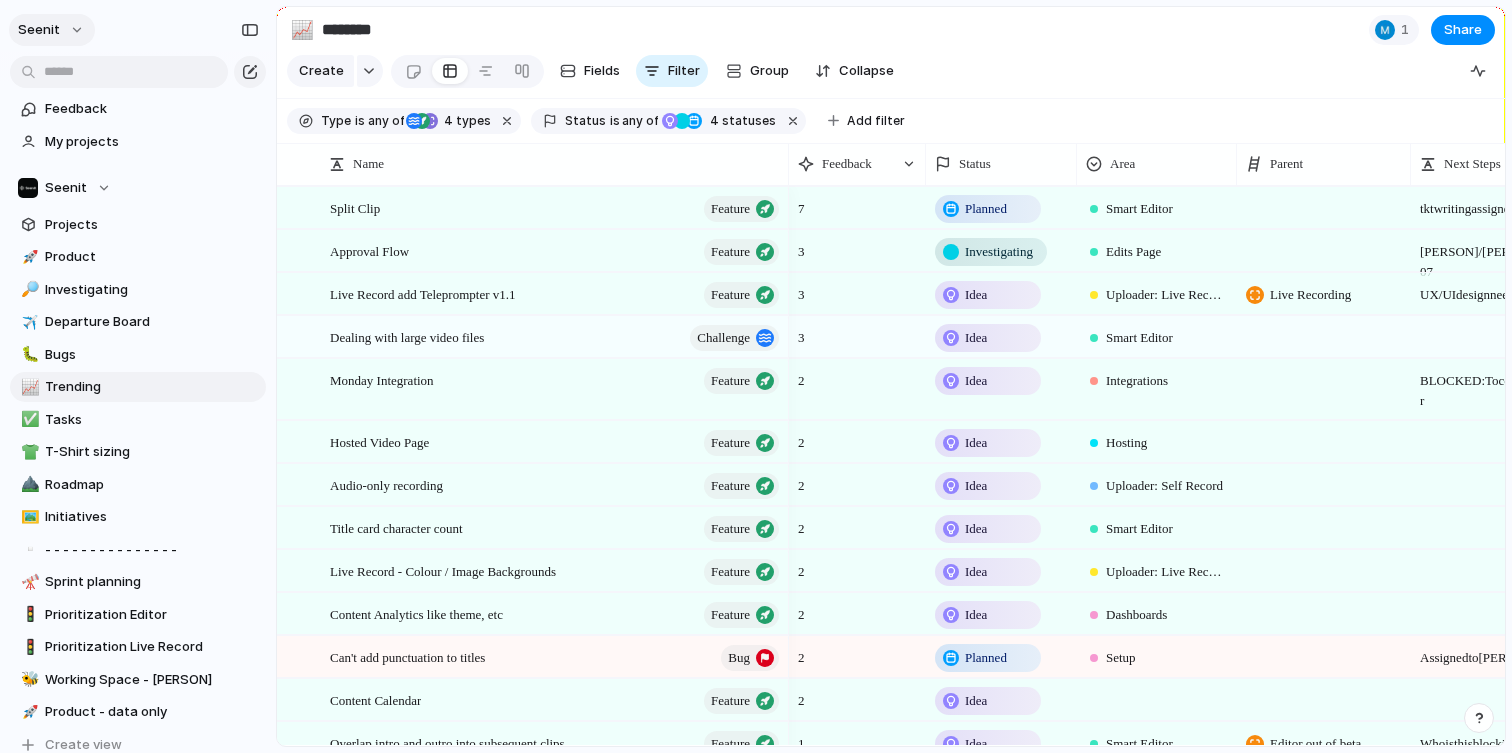 click on "Seenit" at bounding box center (52, 30) 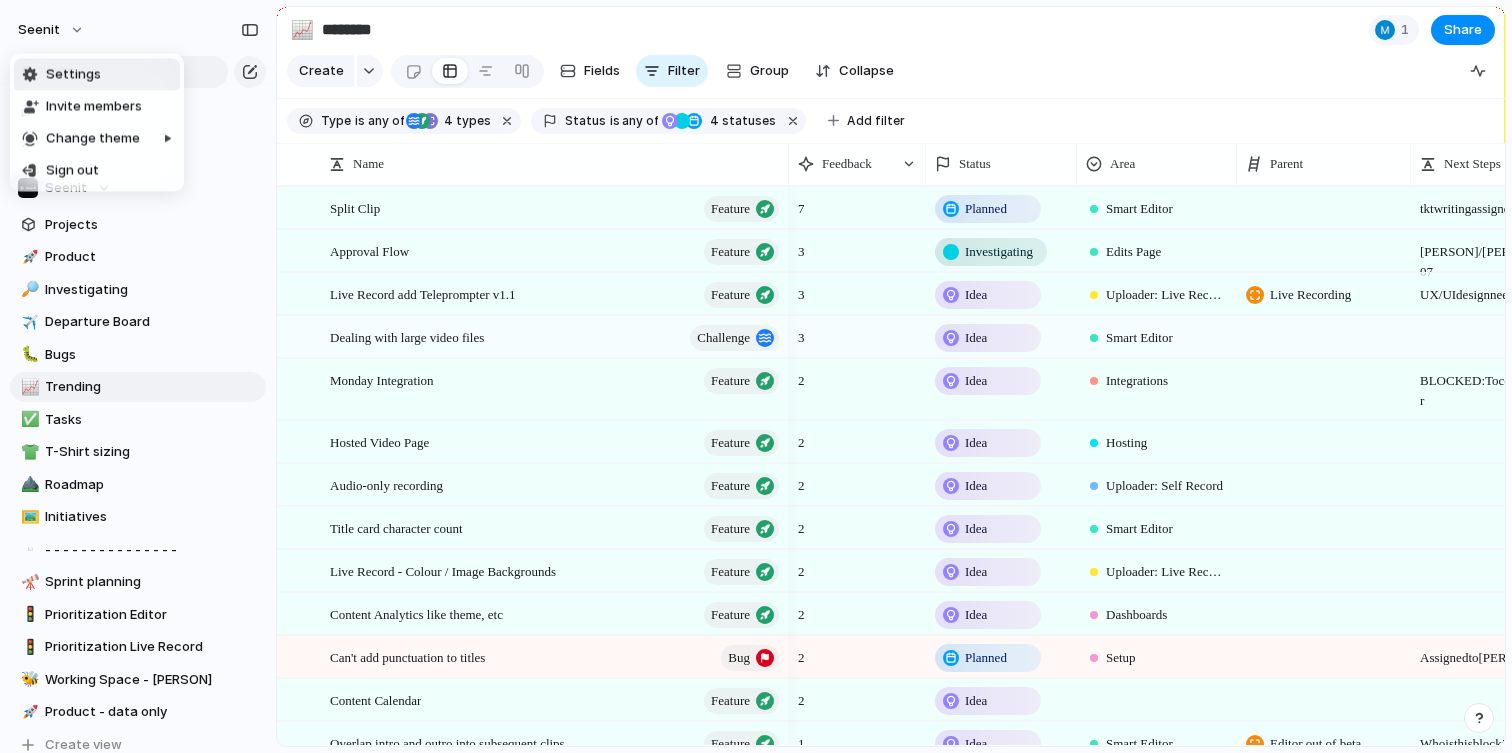 click on "Settings" at bounding box center [73, 75] 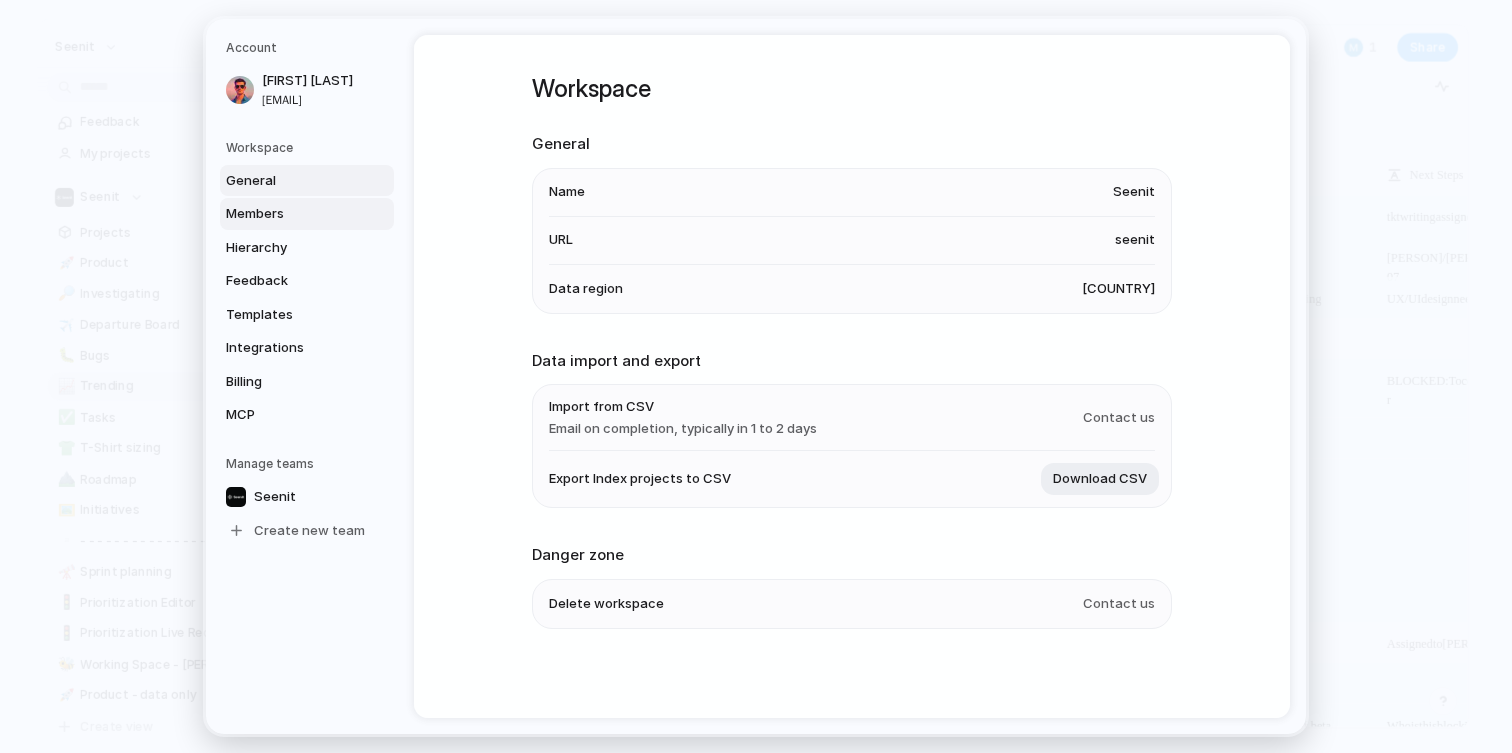 click on "Members" at bounding box center [290, 214] 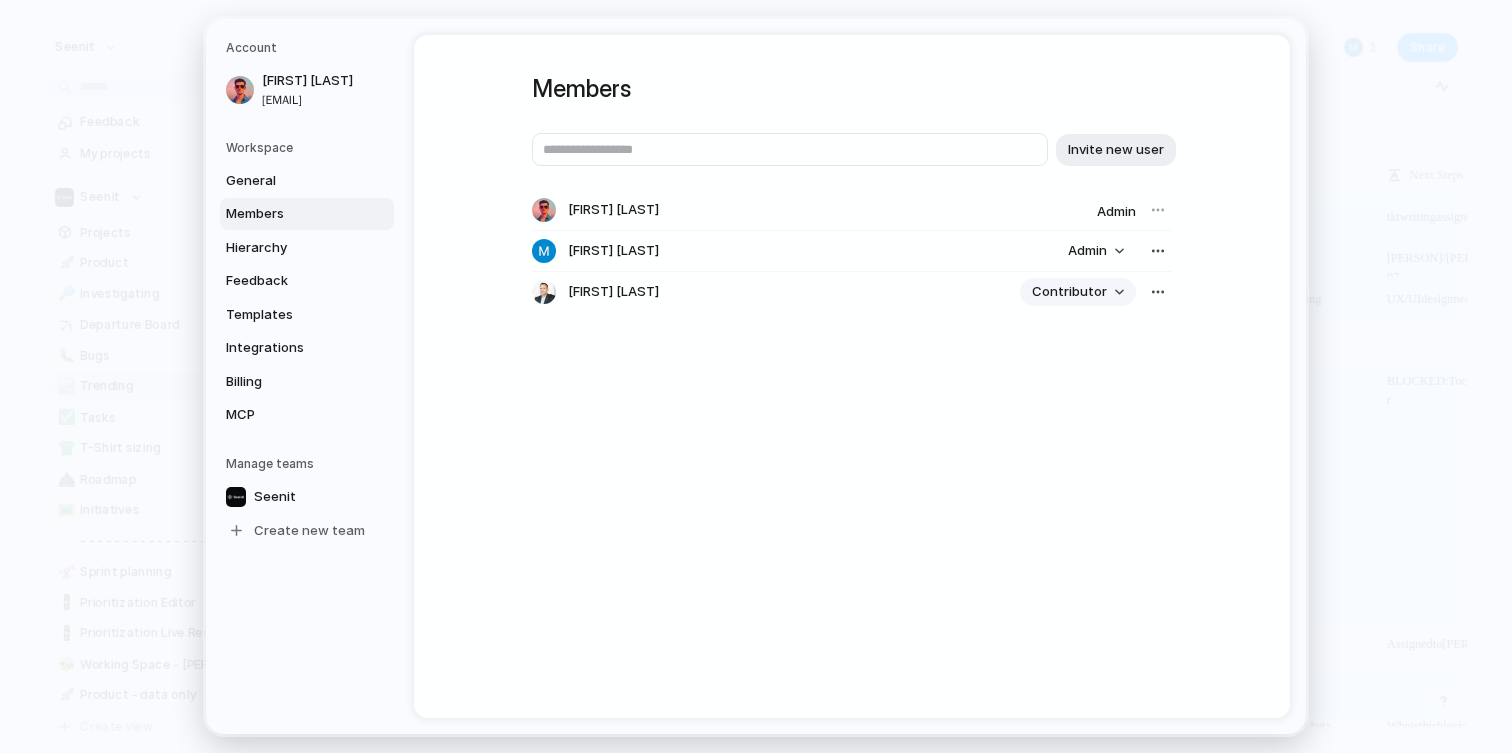 click on "Contributor" at bounding box center [1069, 292] 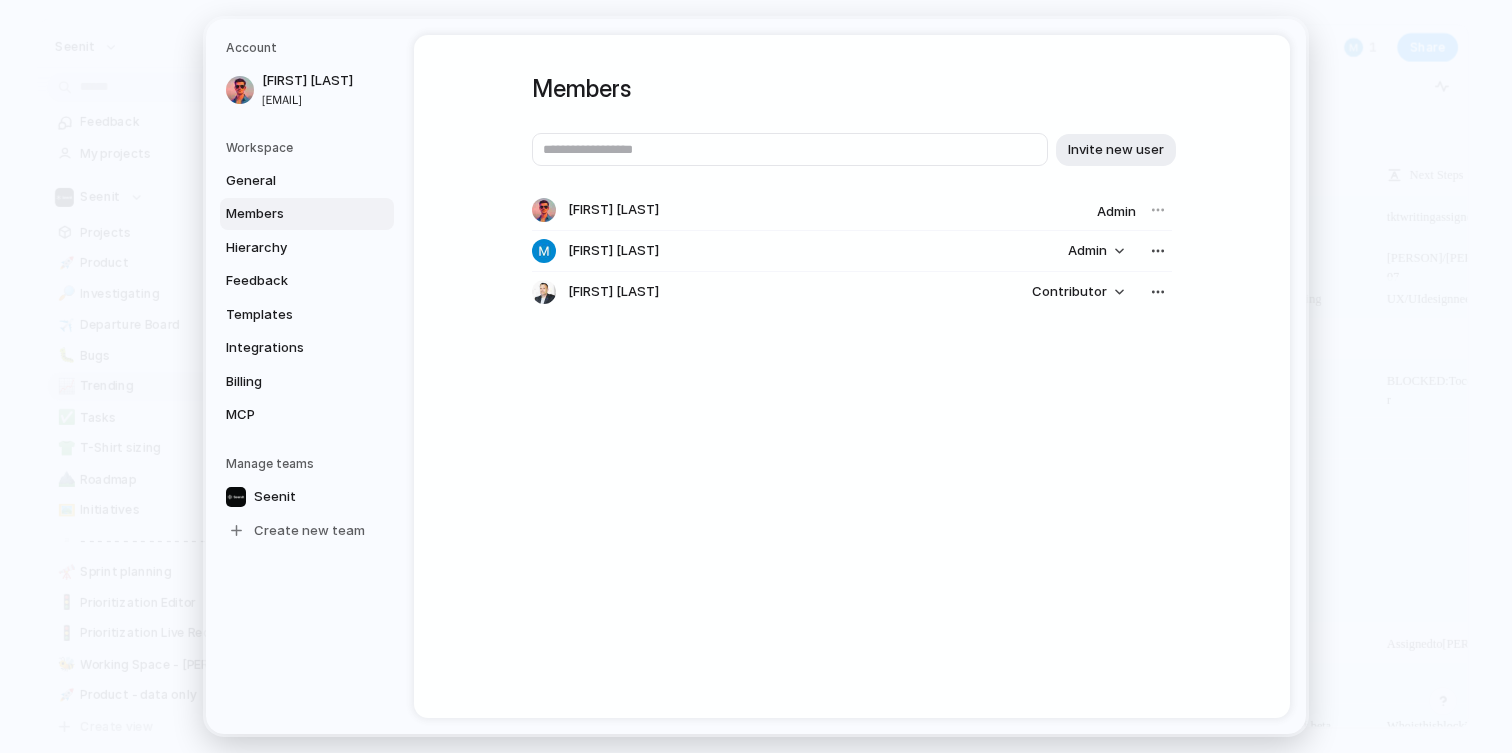 click on "Admin Contributor" at bounding box center (756, 376) 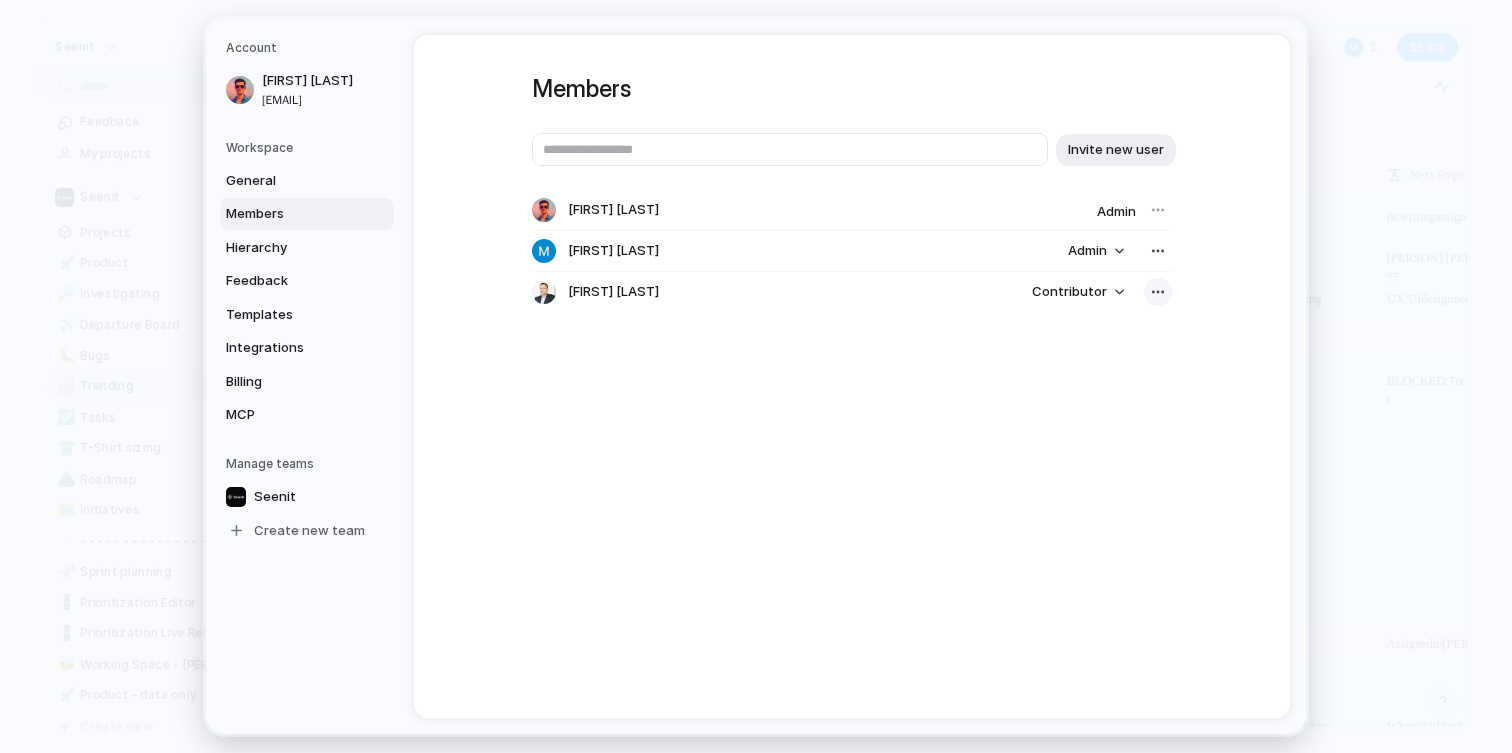 click at bounding box center [1158, 292] 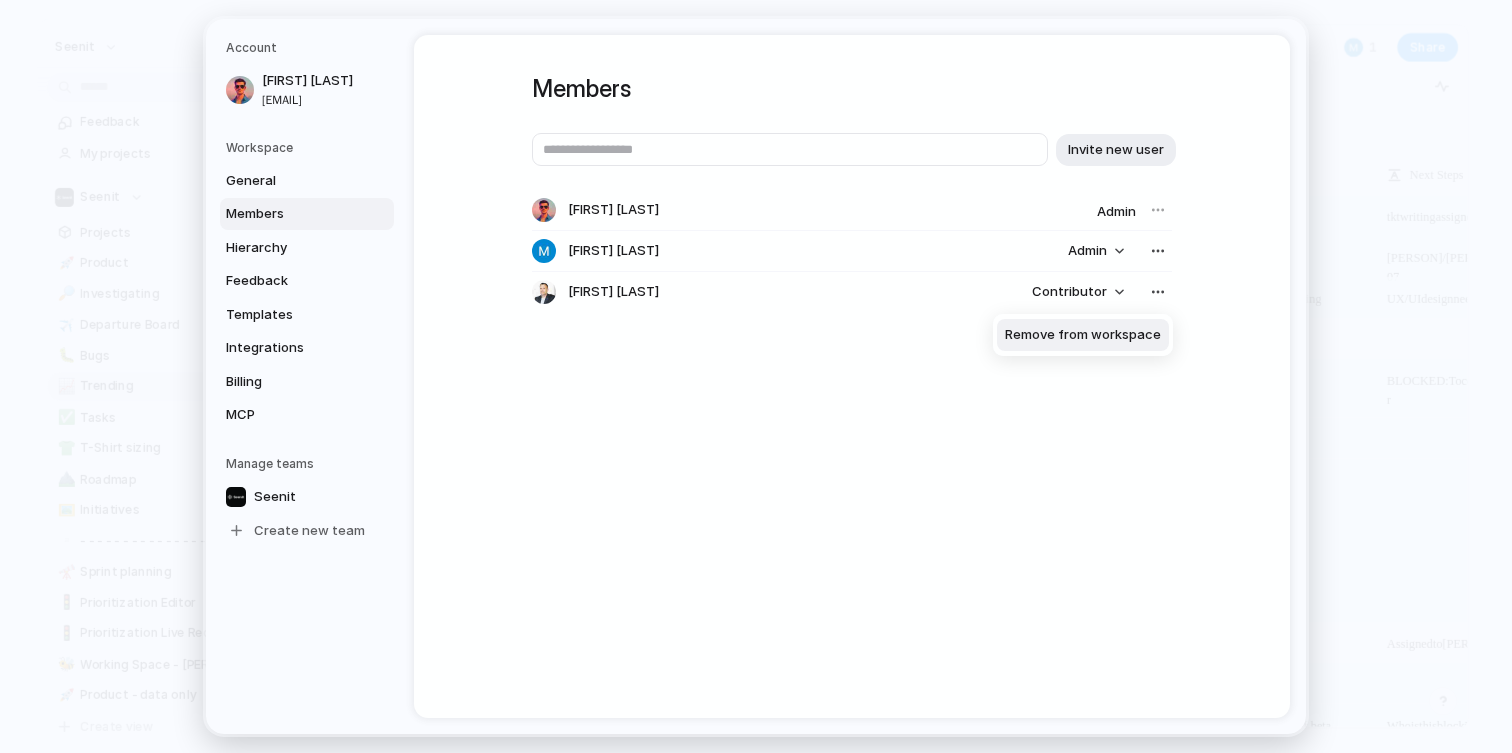 click on "Remove from workspace" at bounding box center (756, 376) 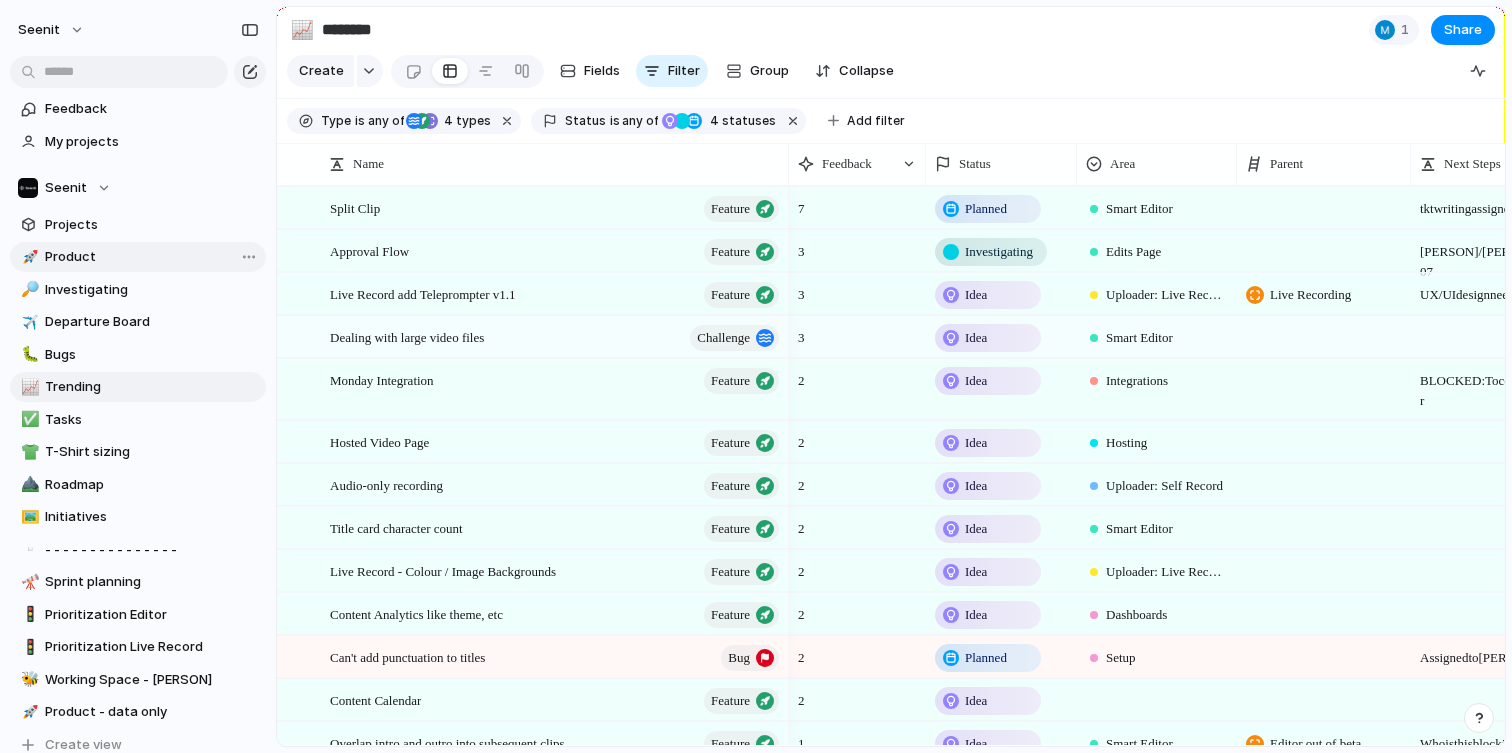 click on "Product" at bounding box center [152, 257] 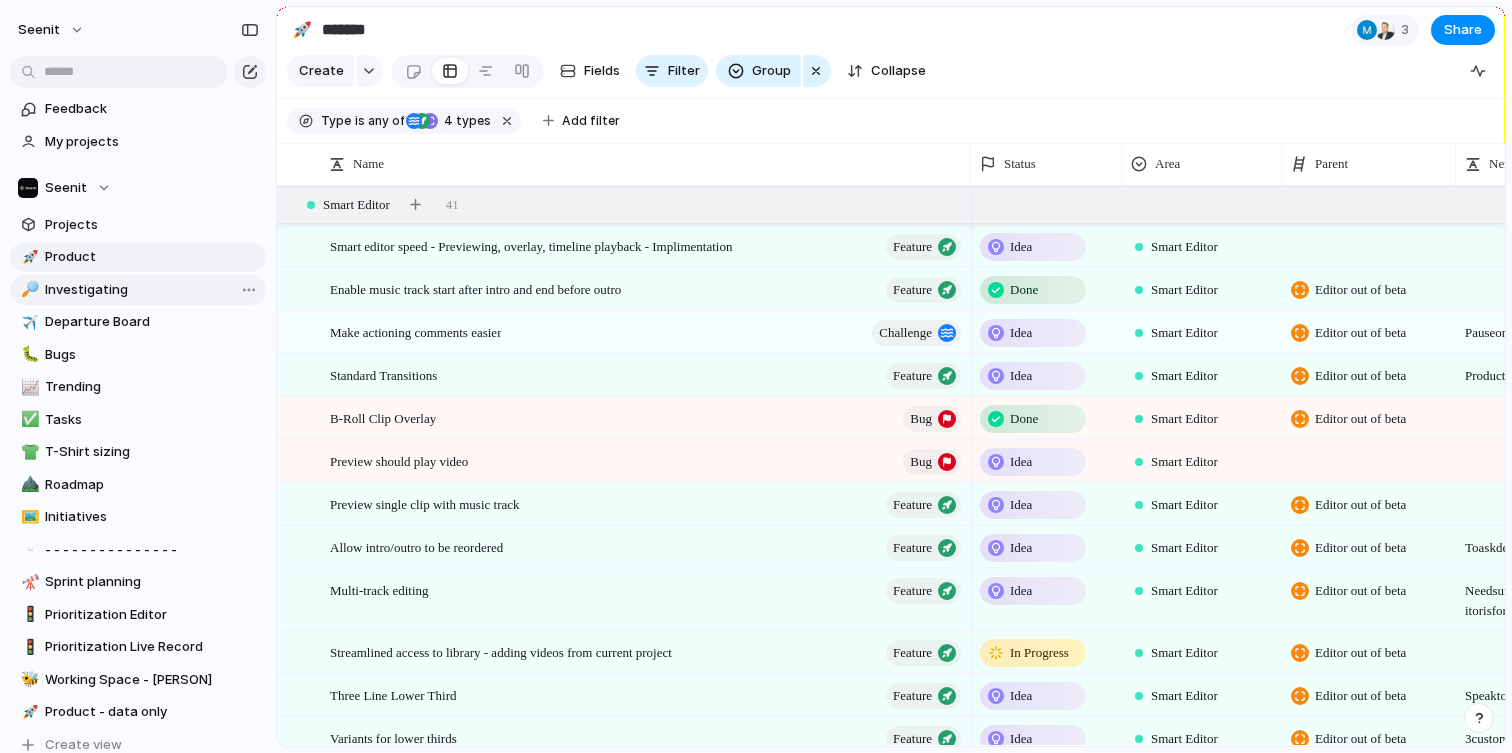 click on "Investigating" at bounding box center [152, 290] 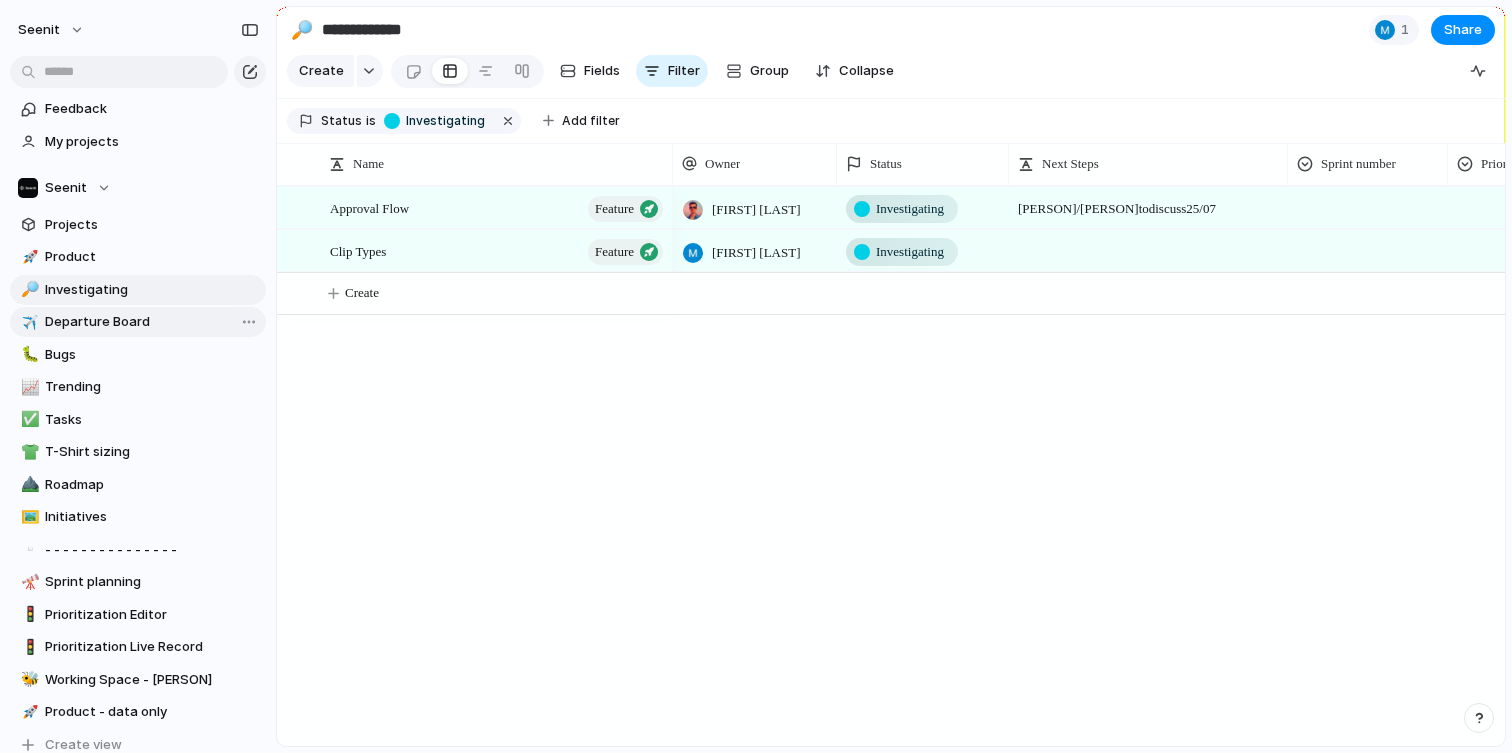 click on "Departure Board" at bounding box center (152, 322) 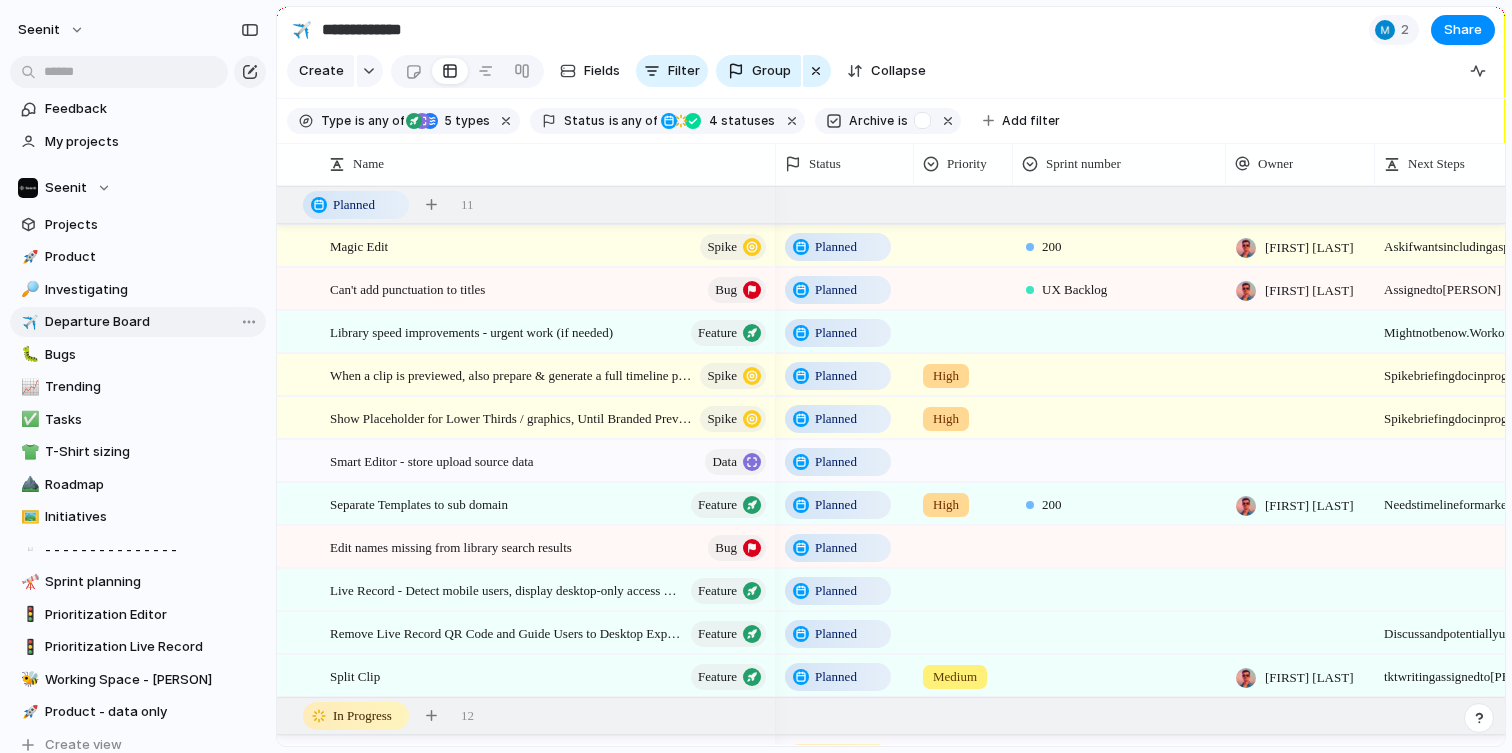type on "**********" 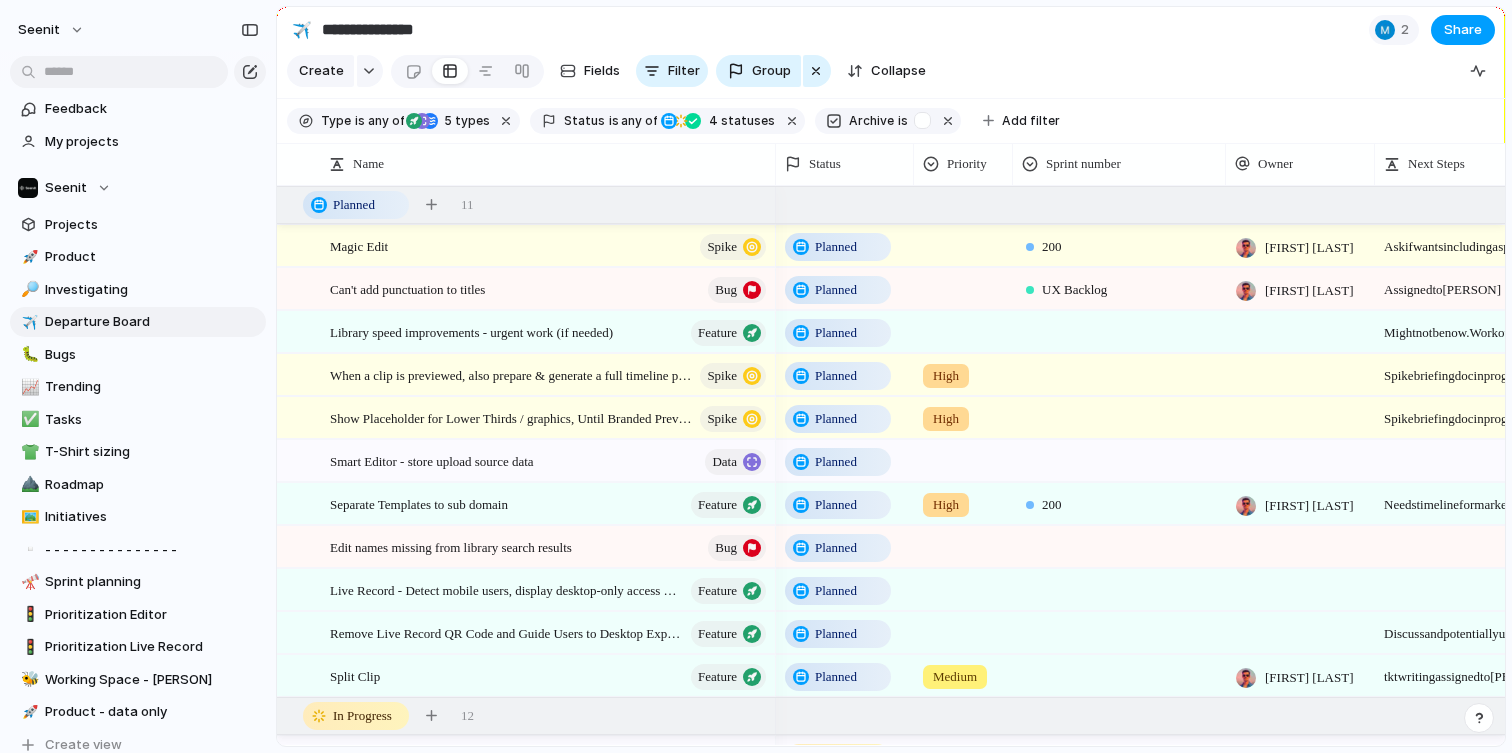 click on "Share" at bounding box center (1463, 30) 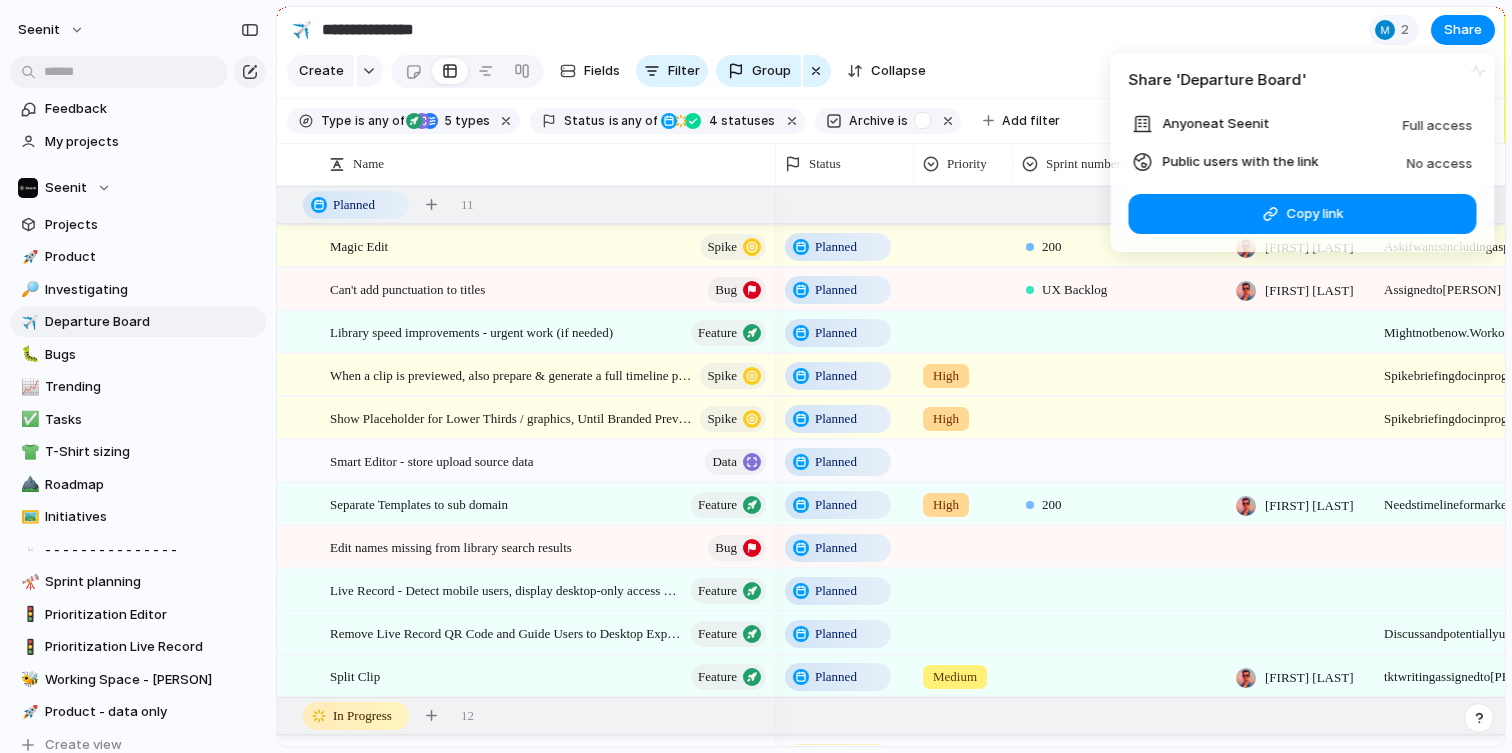 click on "Full access" at bounding box center [1438, 125] 